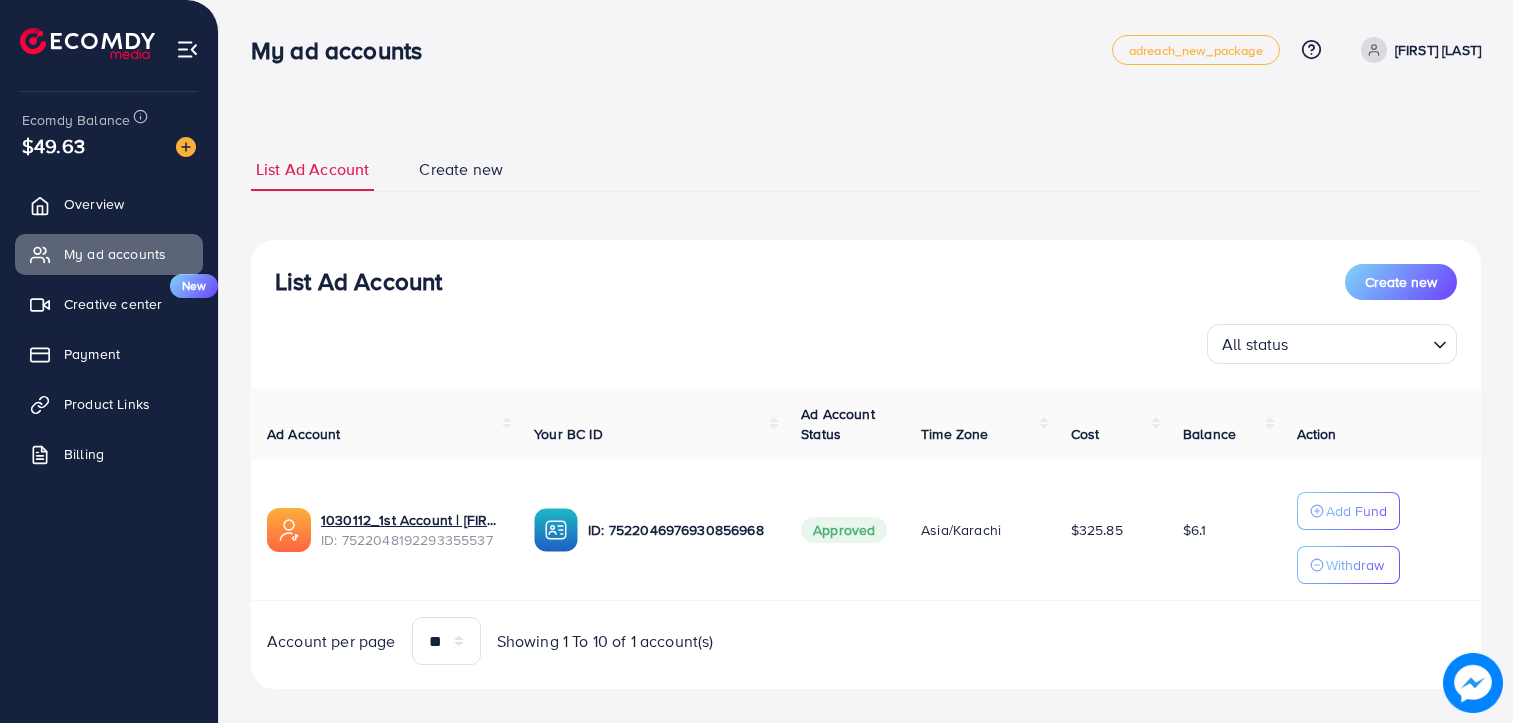 scroll, scrollTop: 0, scrollLeft: 0, axis: both 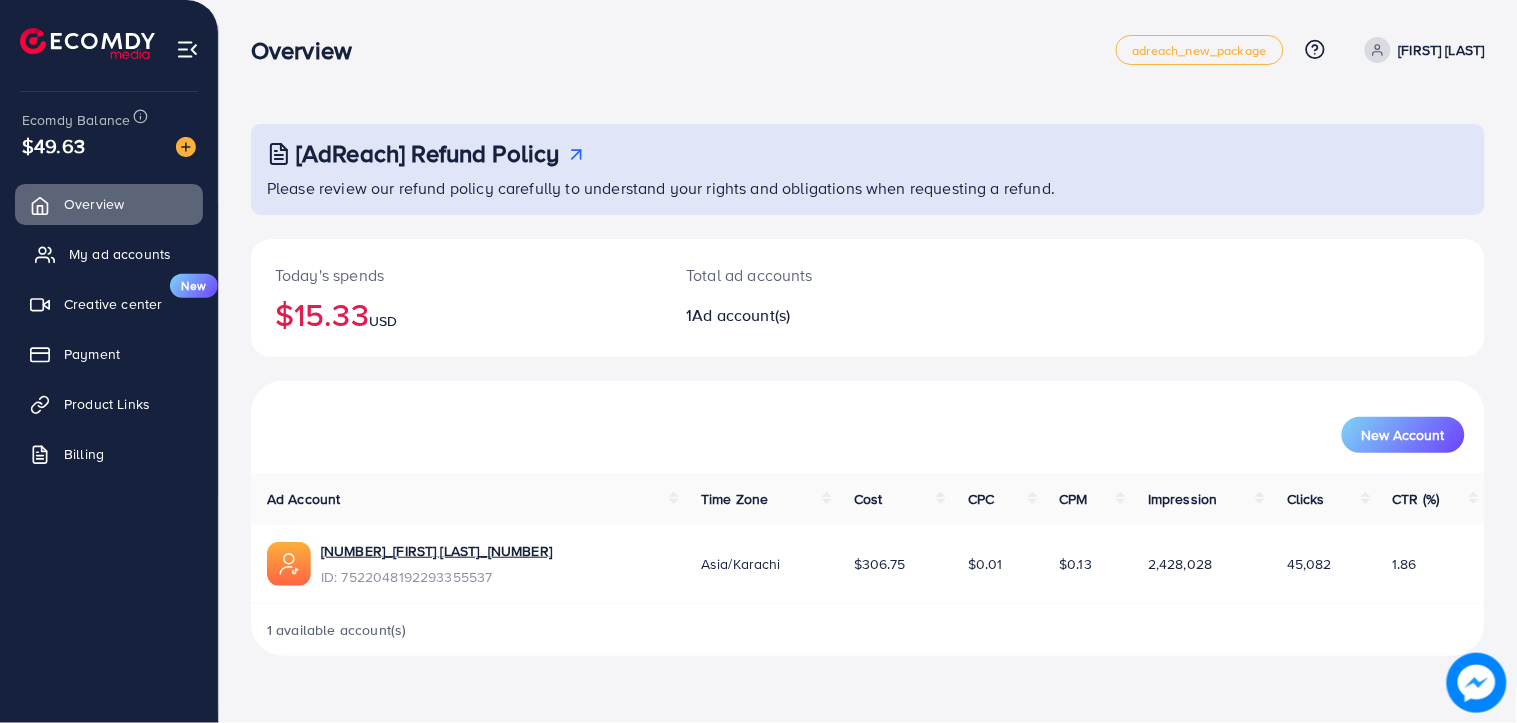 click on "My ad accounts" at bounding box center (120, 254) 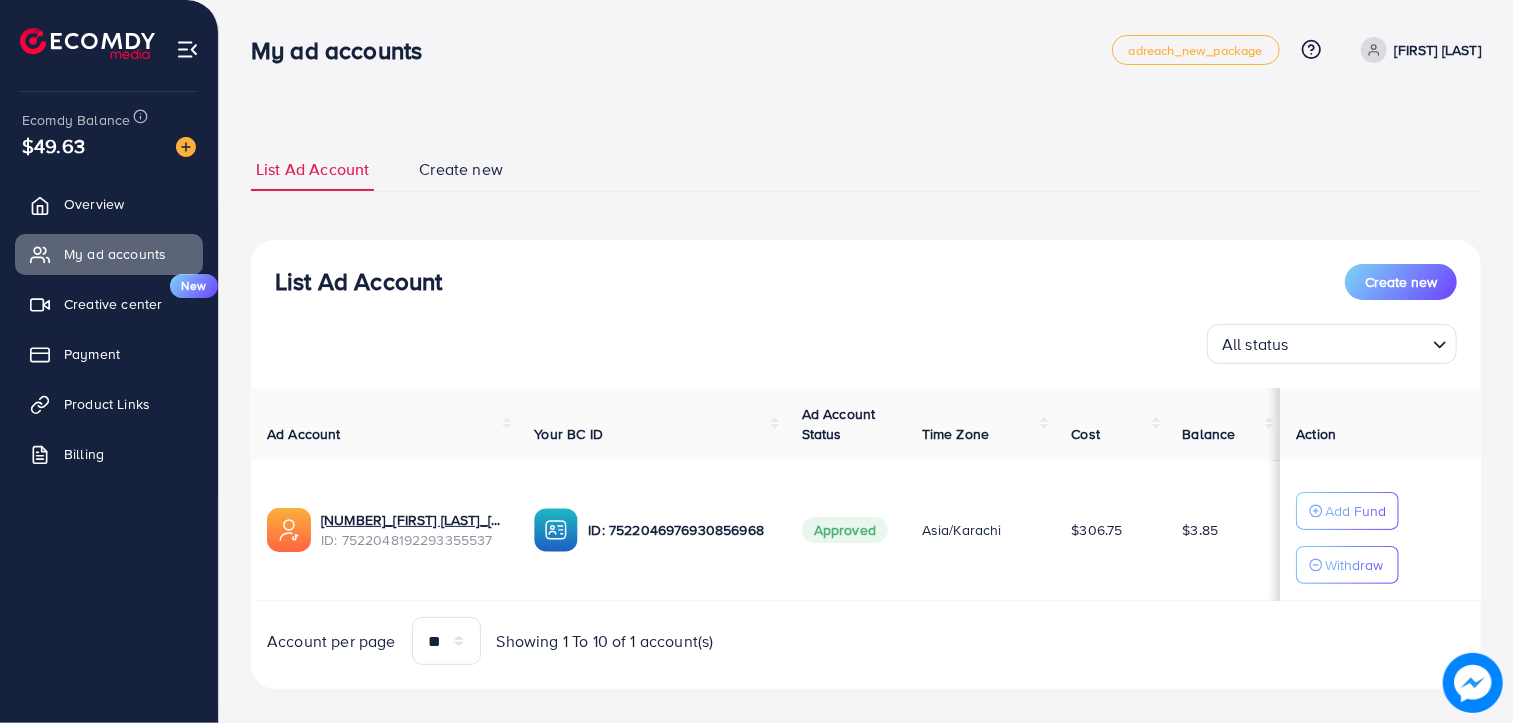 click on "List Ad Account Create new  List Ad Account   Create new
All status
Loading...                   Ad Account Your BC ID Ad Account Status Time Zone Cost Balance Action            1030112_1st Account | Zohaib Bhai_1751363330022  ID: 7522048192293355537 ID: 7522046976930856968  Approved   Asia/Karachi   $306.75   $3.85   Add Fund   Withdraw           Account per page  ** ** ** ***  Showing 1 To 10 of 1 account(s)   Step 1: TikTok For Business Account   Connect to TikTok for Business to access all of your business account in one place   user678512060234   User ID: 7522043442696815632   By connecting your account, you agree to our   TikTok Business Product (Data) Terms   Step 2: TikTok For Business Center   Business Center is a powerful business management tool that lets organizations   Zohaib Business Manager   User ID: 7522046976930856968  You can only generate up to 3 BC  + Create New   Step 3: TikTok Ad Account   Create a TikTok Ad account  Business Center name Account Name" at bounding box center [866, 418] 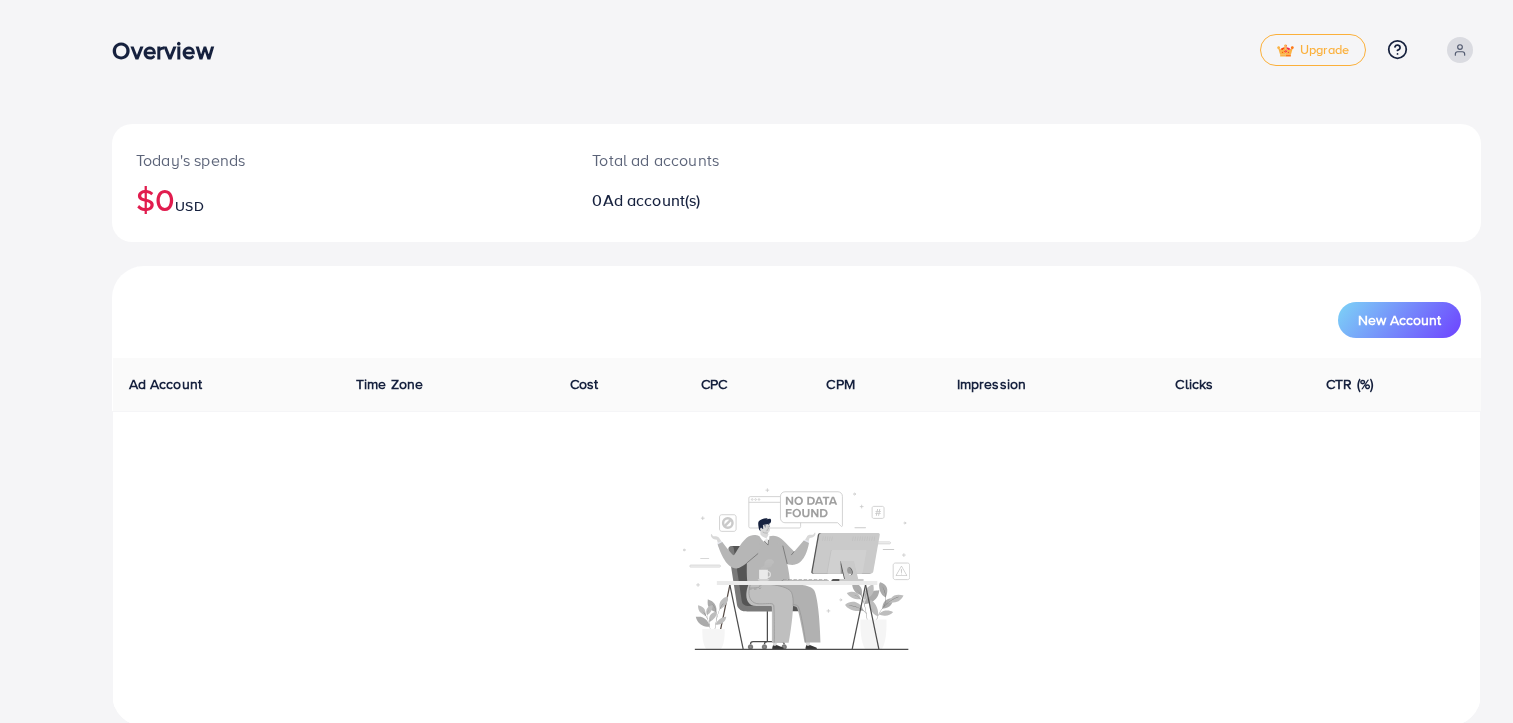scroll, scrollTop: 0, scrollLeft: 0, axis: both 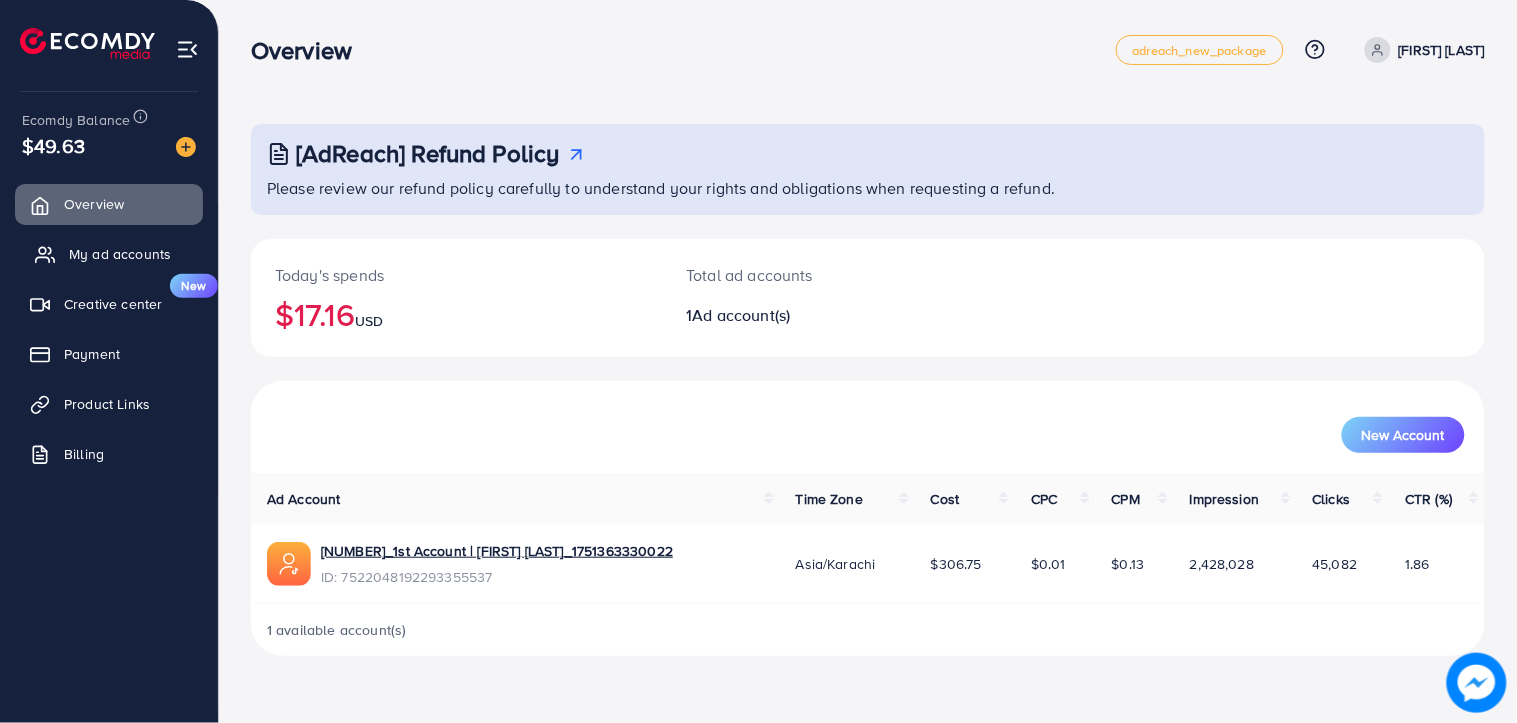 click on "My ad accounts" at bounding box center (120, 254) 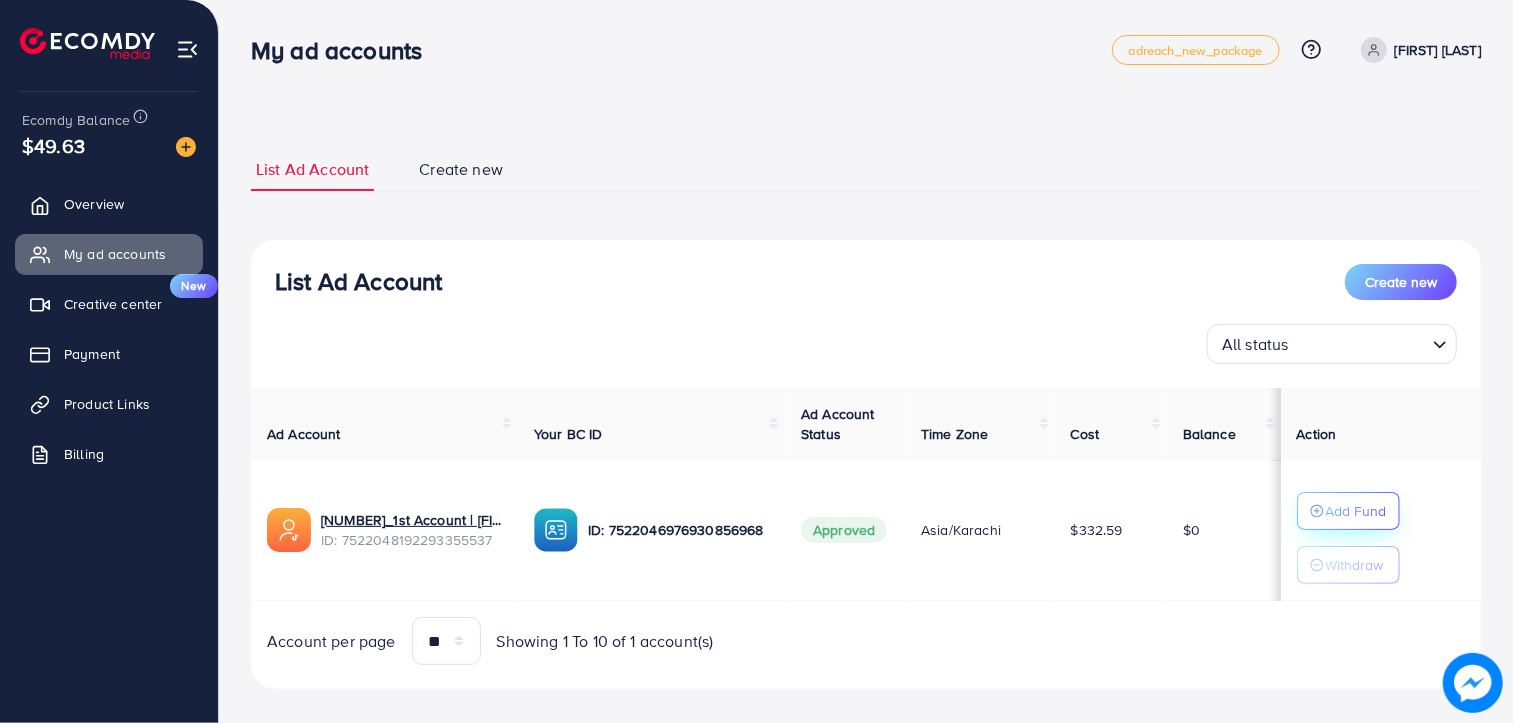click on "Add Fund" at bounding box center [1356, 511] 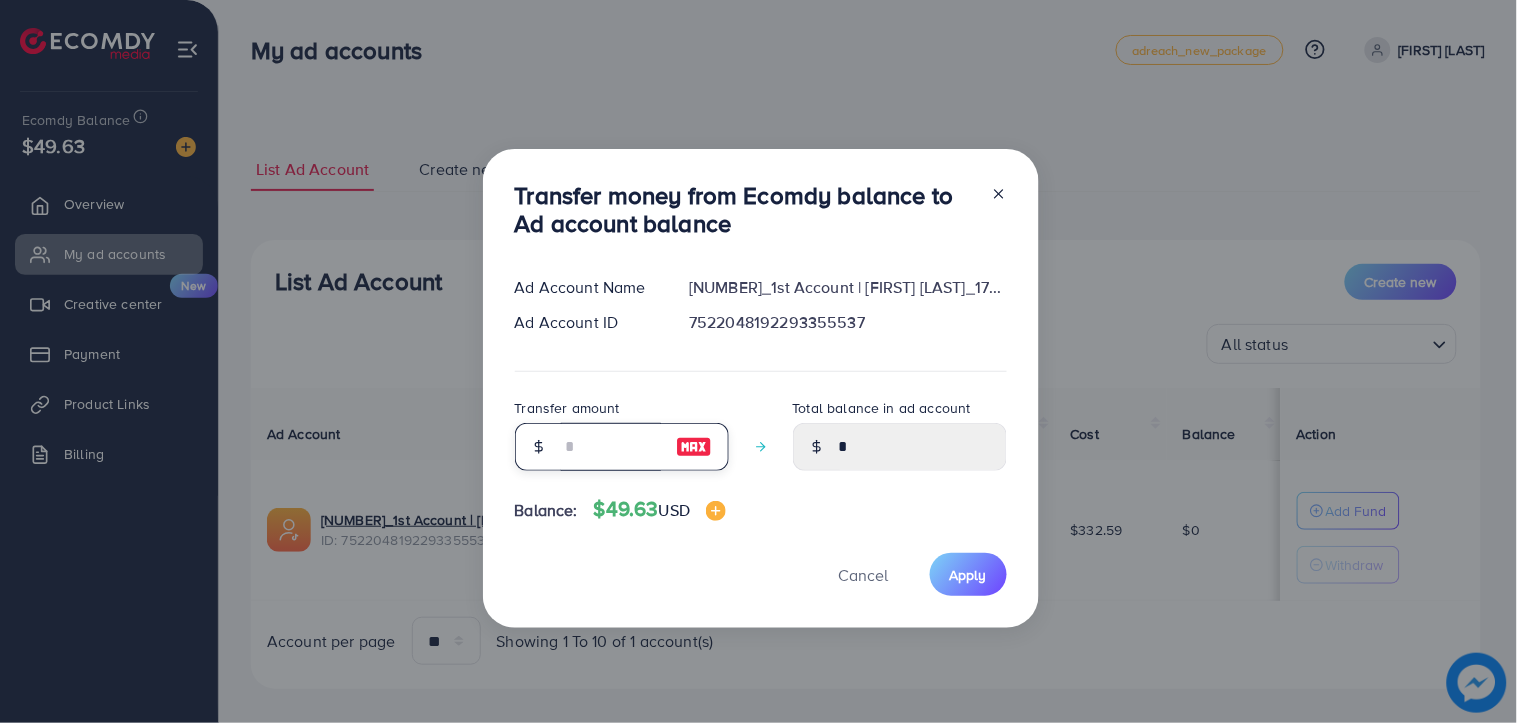 click at bounding box center [611, 447] 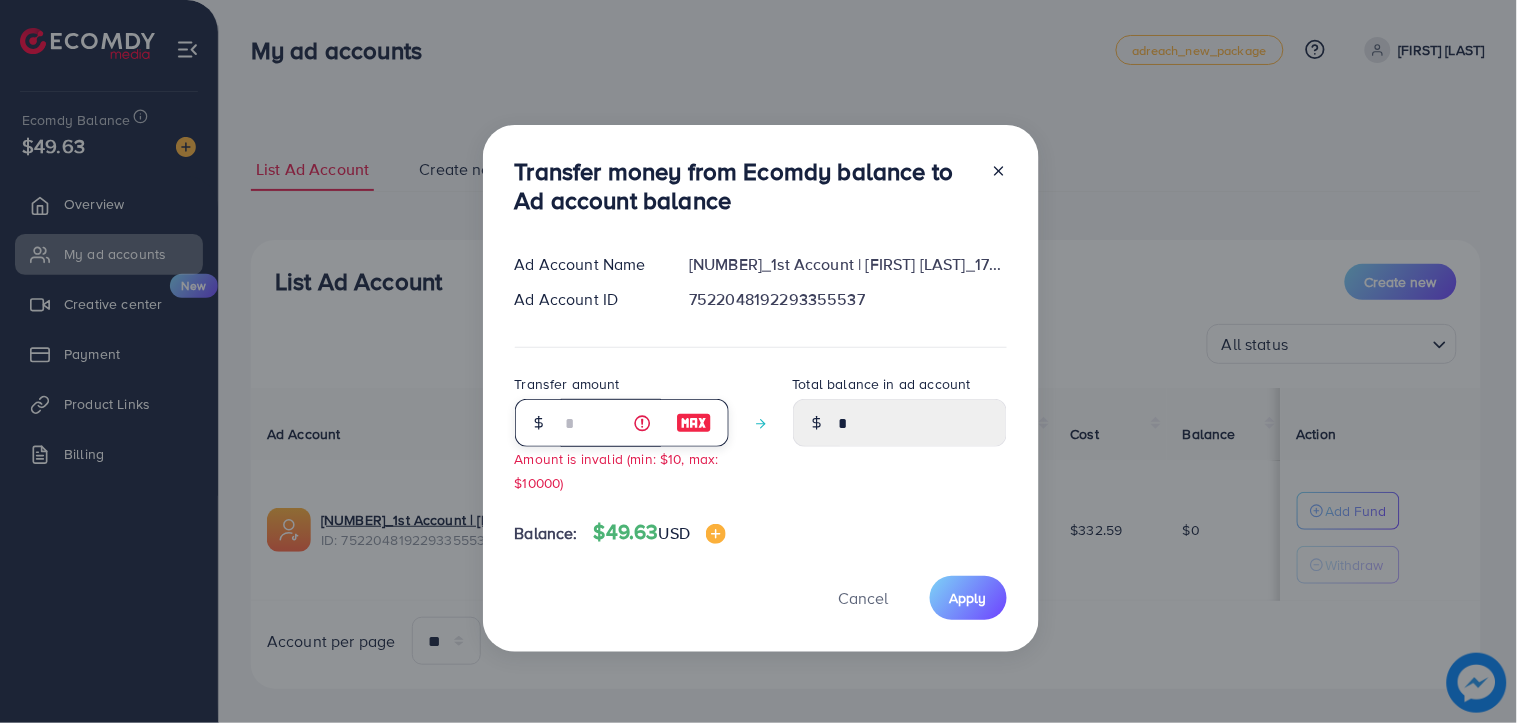 type on "****" 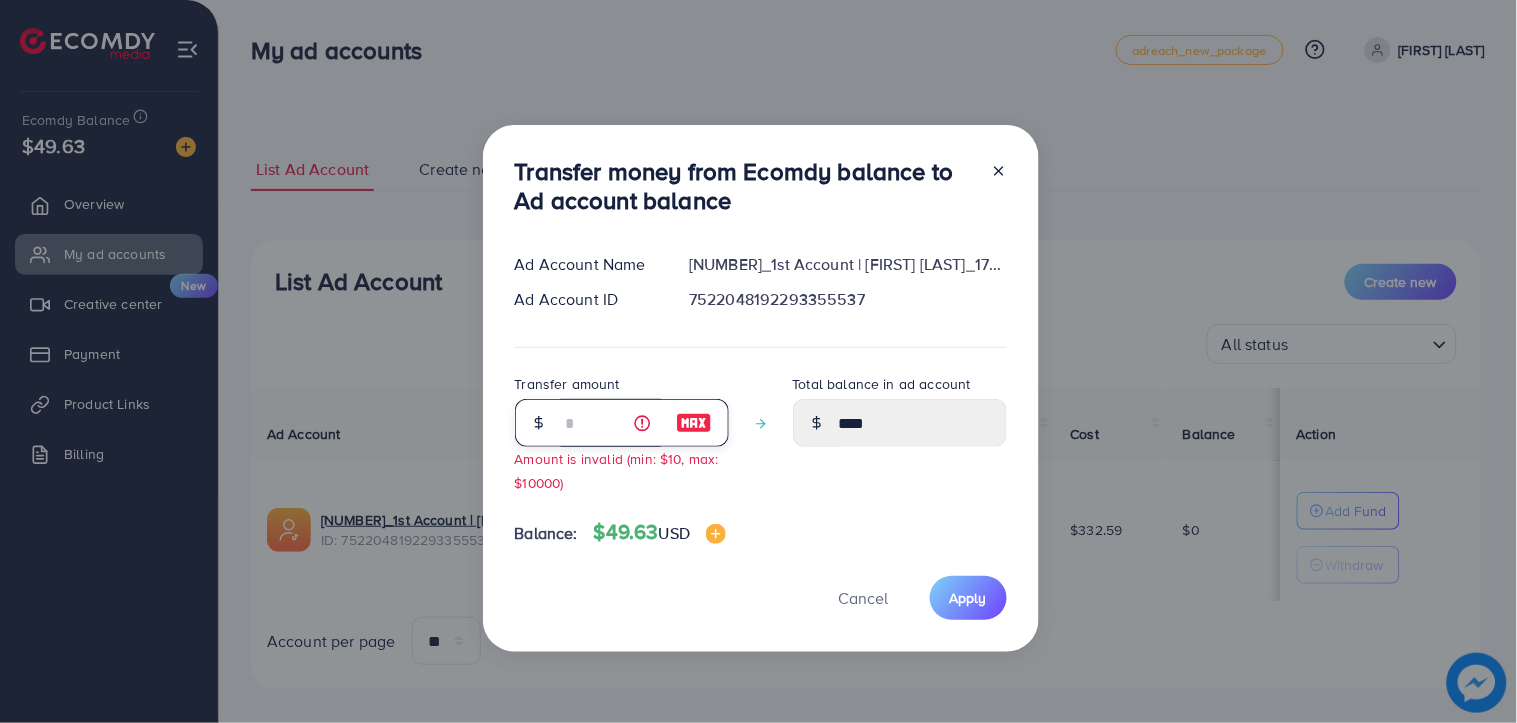 type on "**" 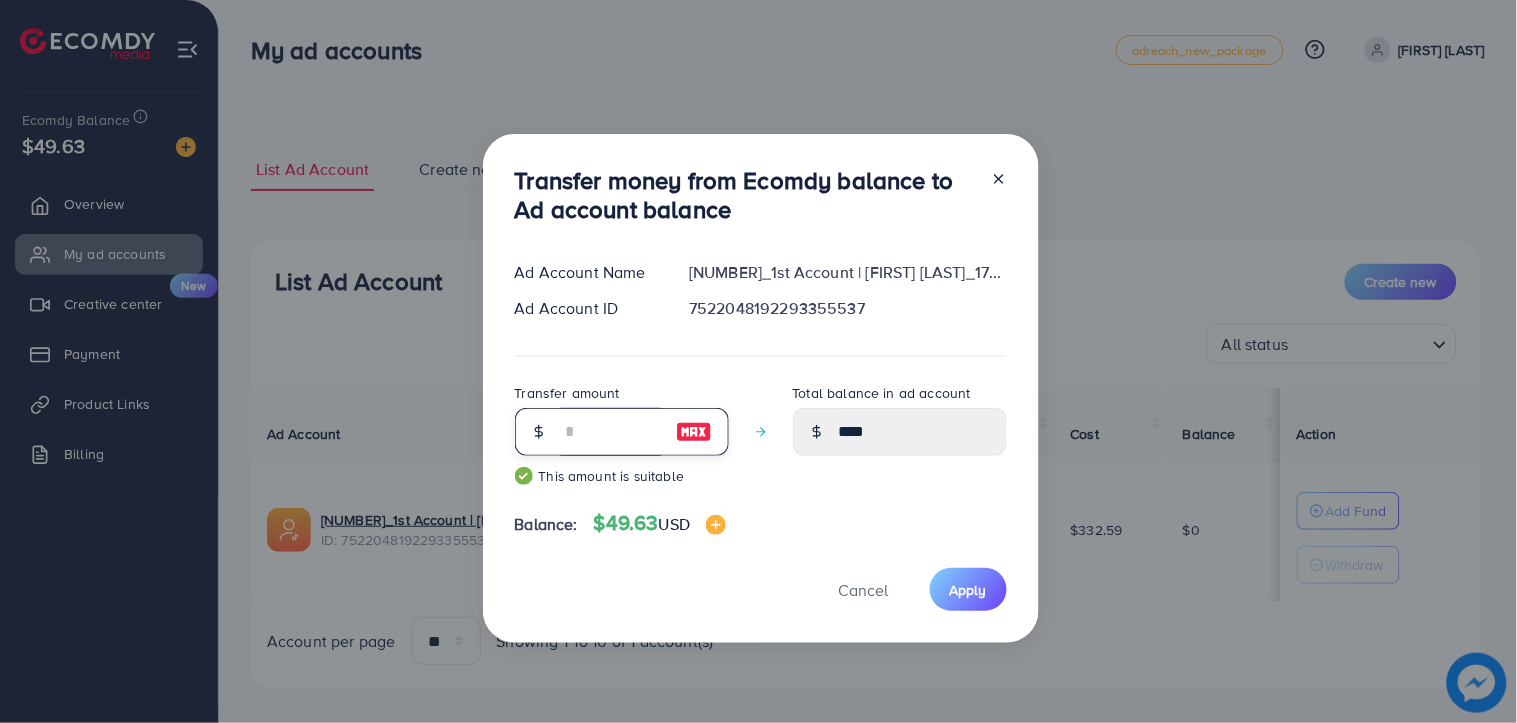type on "*****" 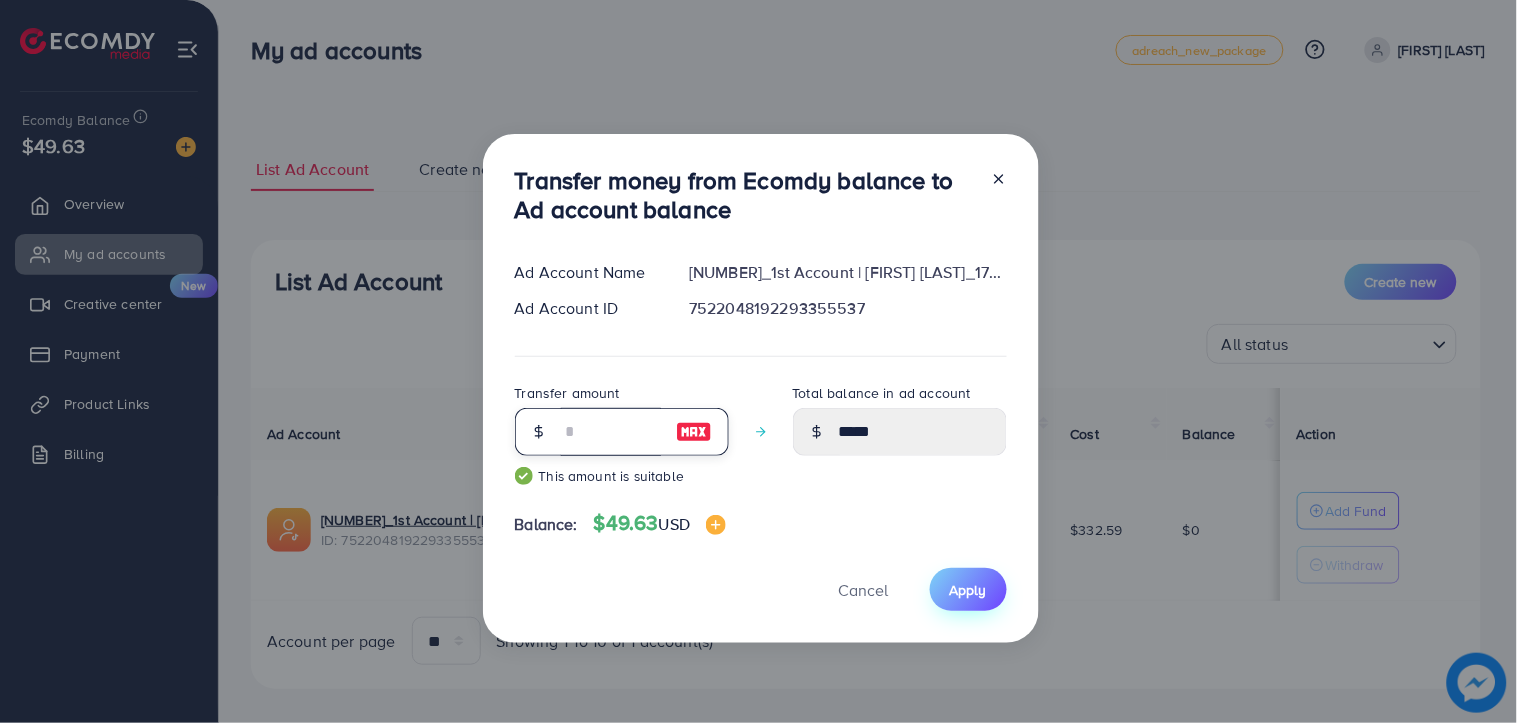 type on "**" 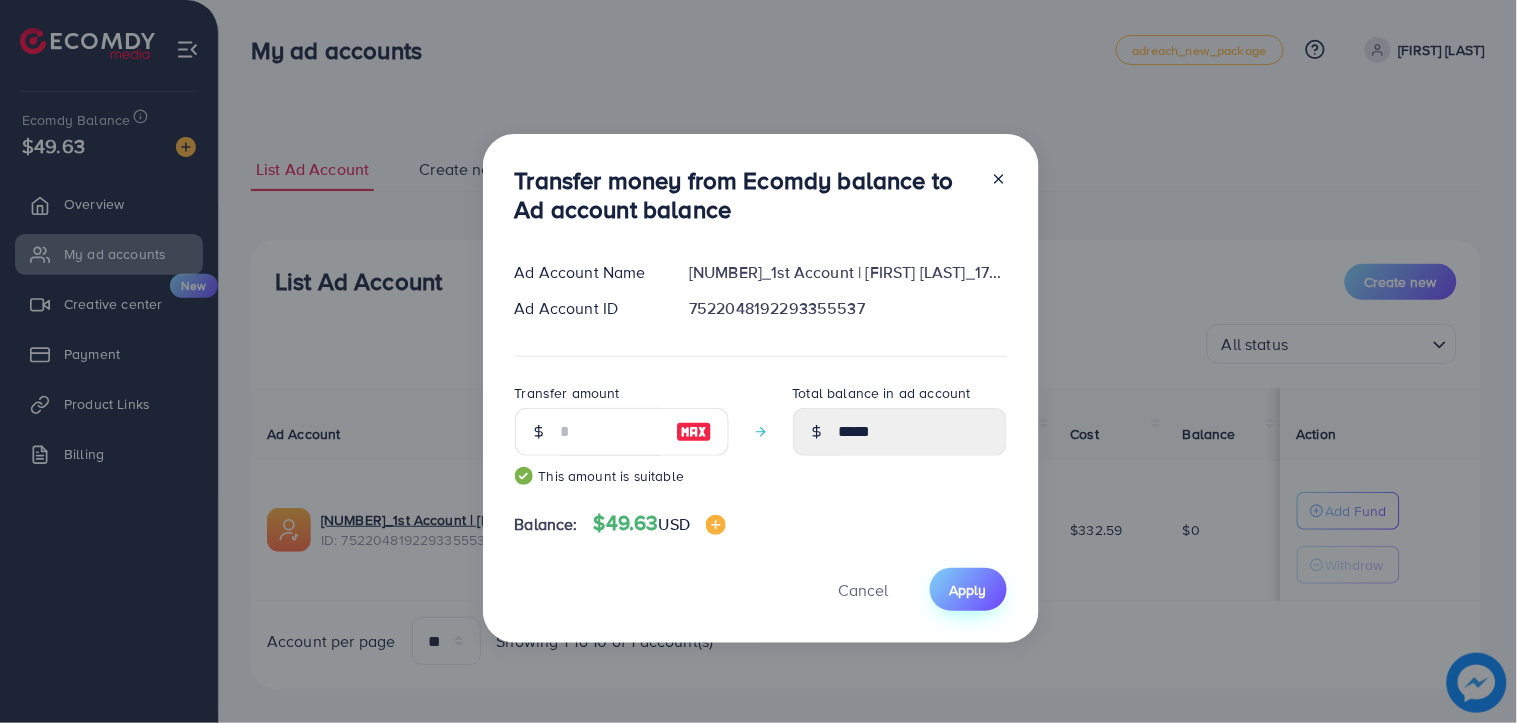 click on "Apply" at bounding box center [968, 590] 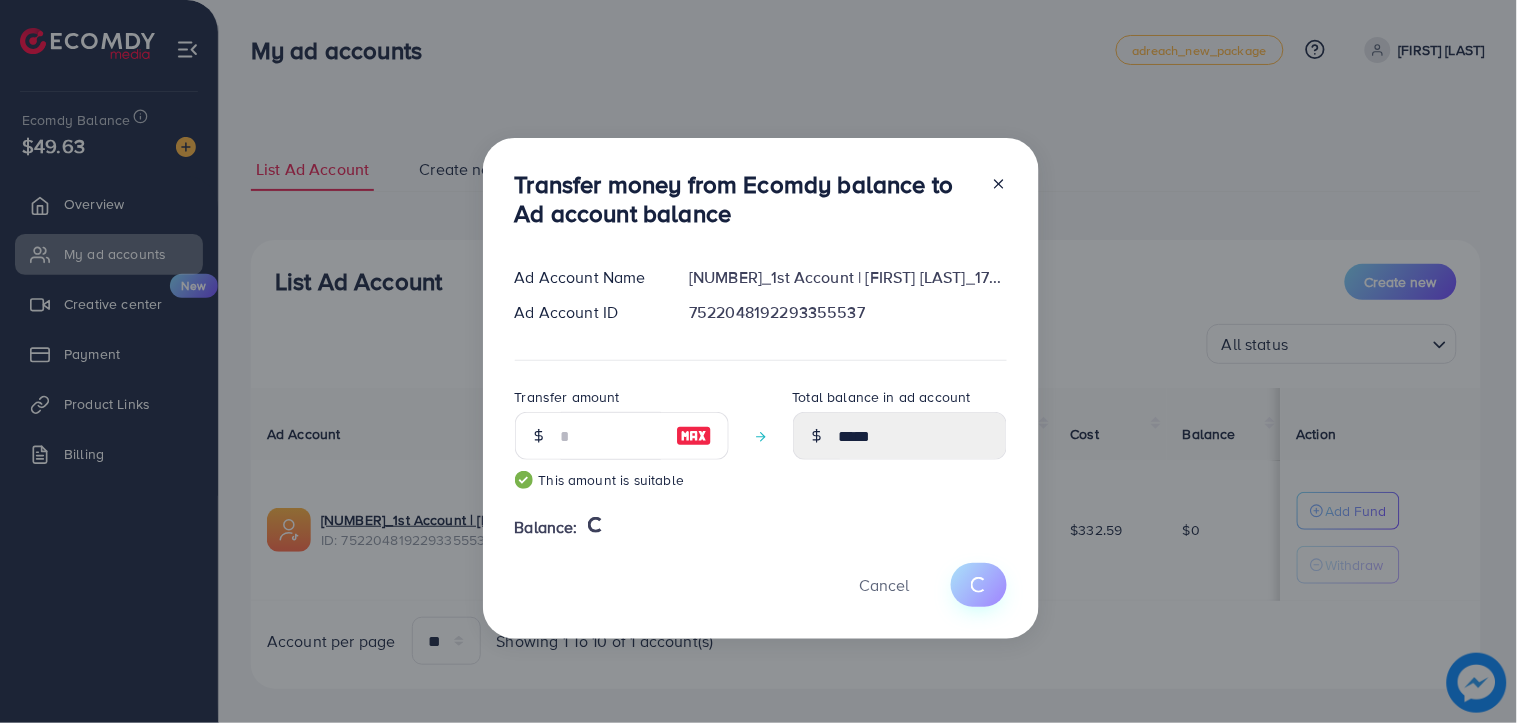 type 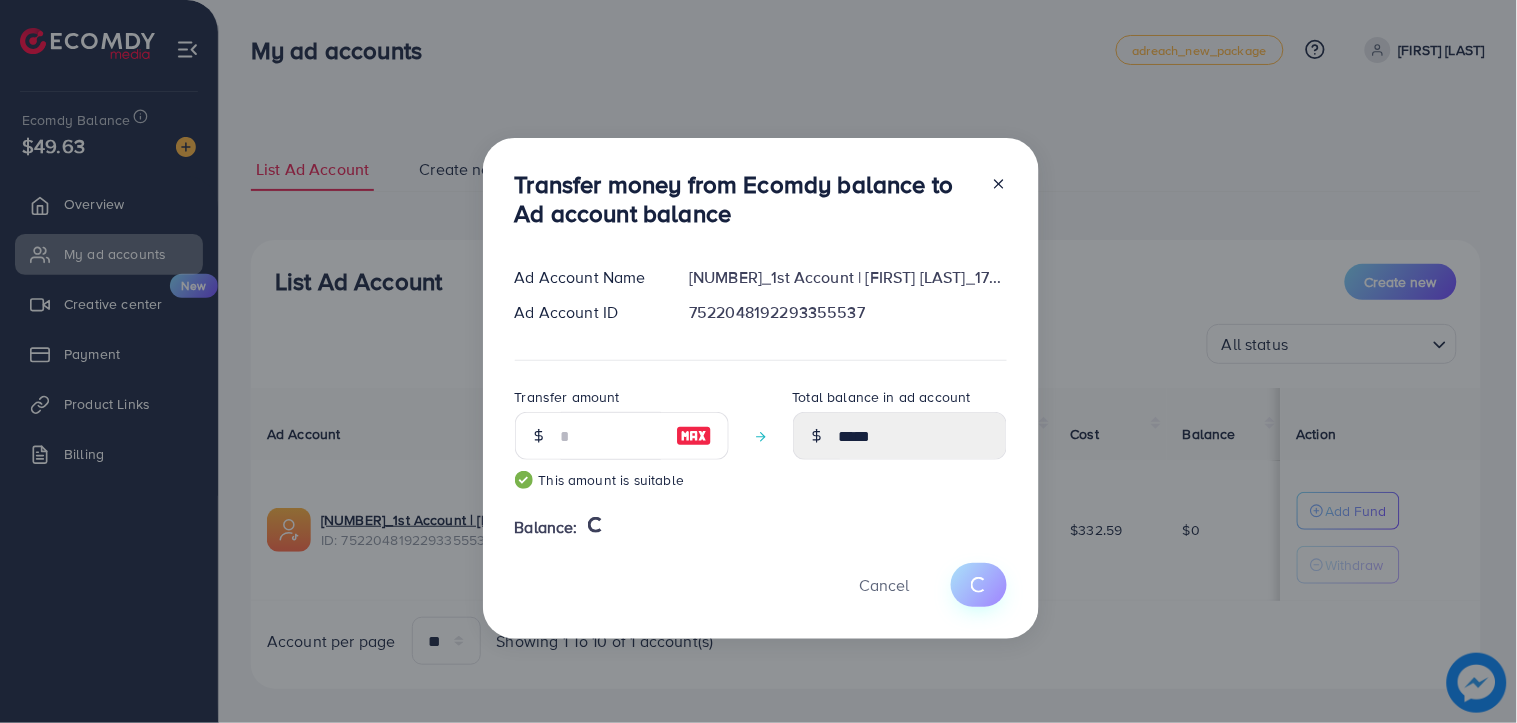 type on "*" 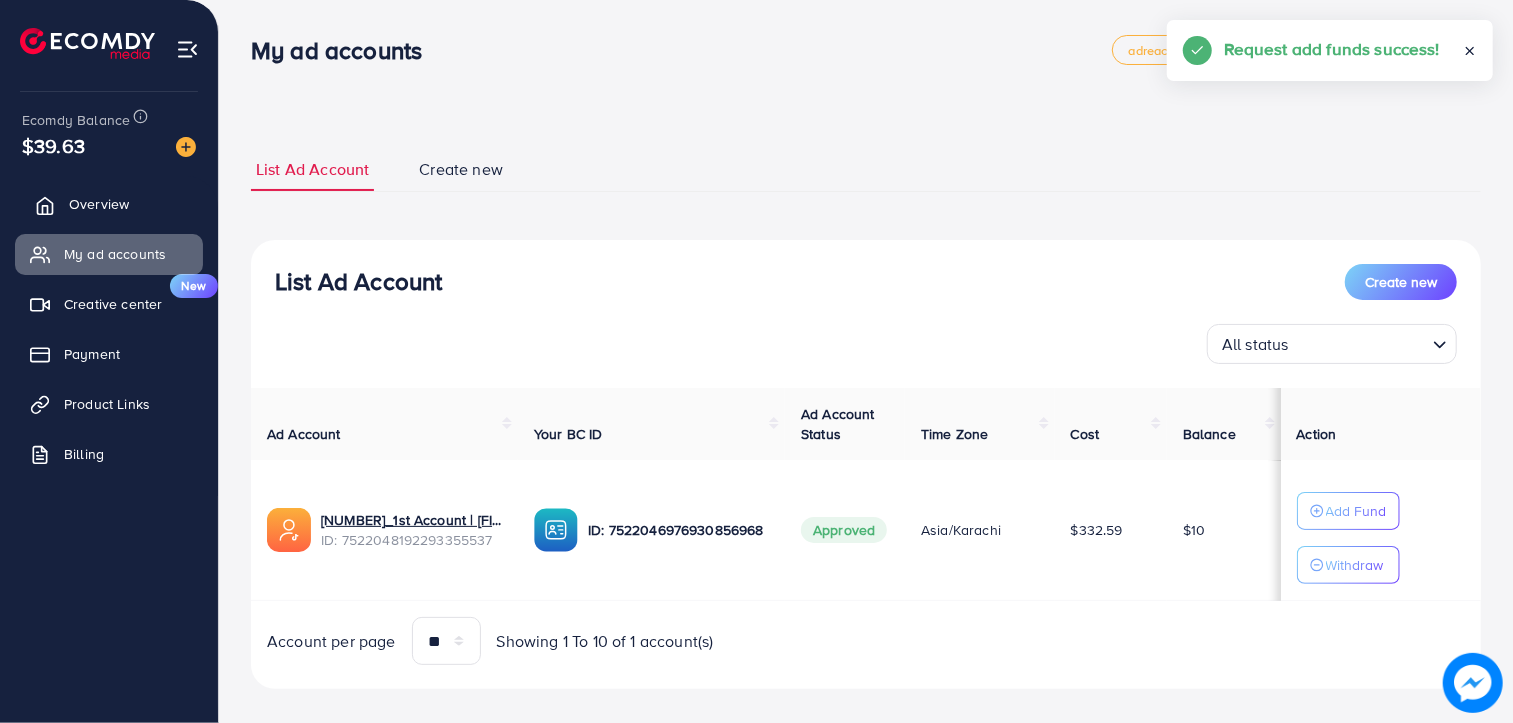 click on "Overview" at bounding box center [99, 204] 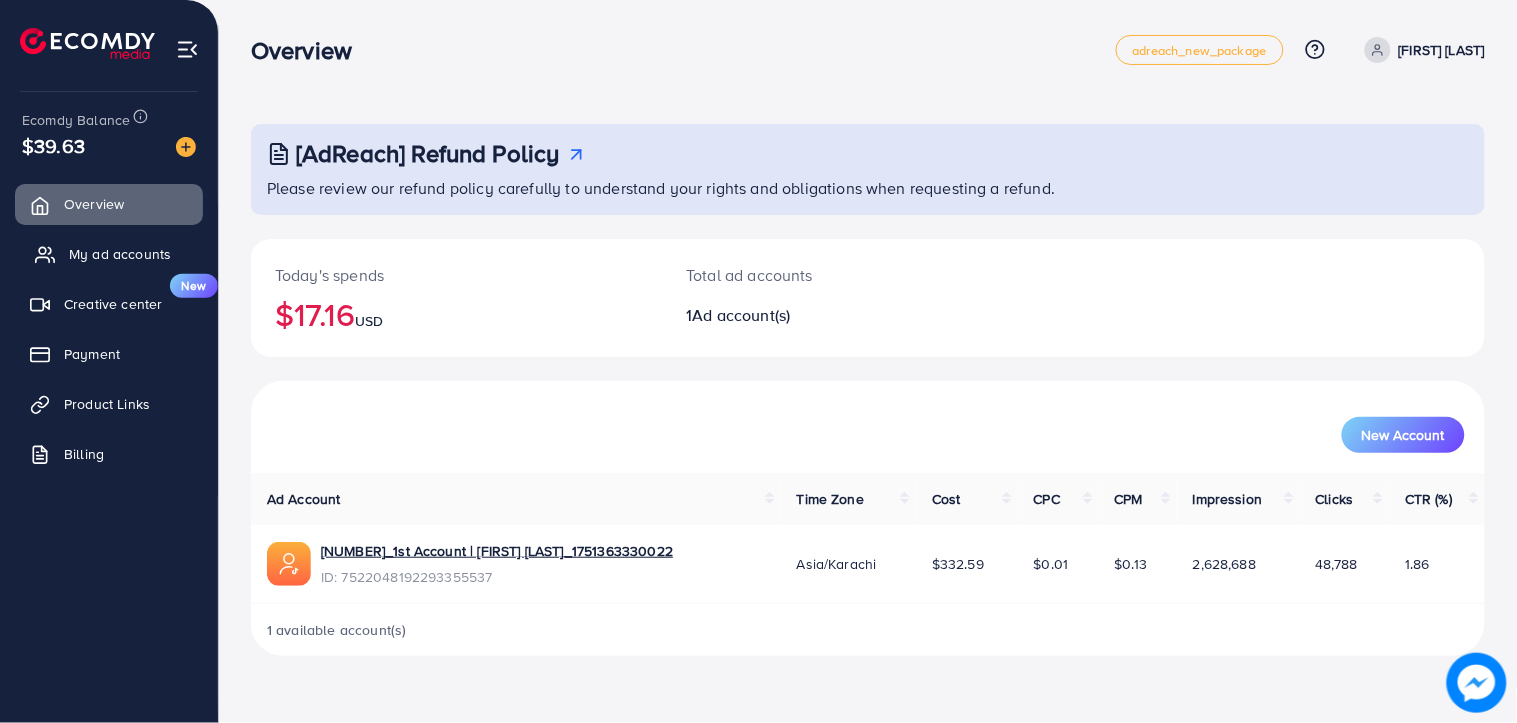 click on "My ad accounts" at bounding box center [120, 254] 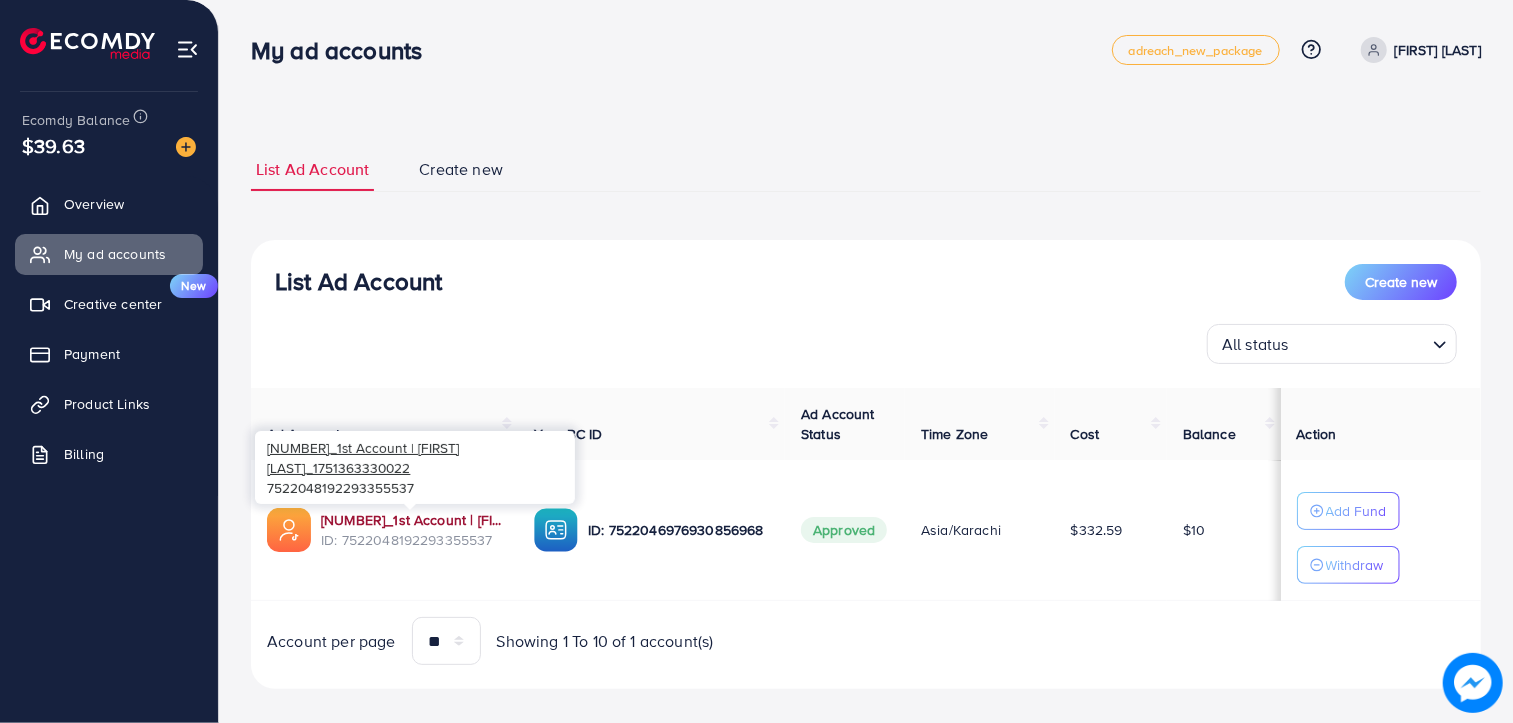 click on "[NUMBER]_[NAME]_[NUMBER]" at bounding box center (411, 520) 